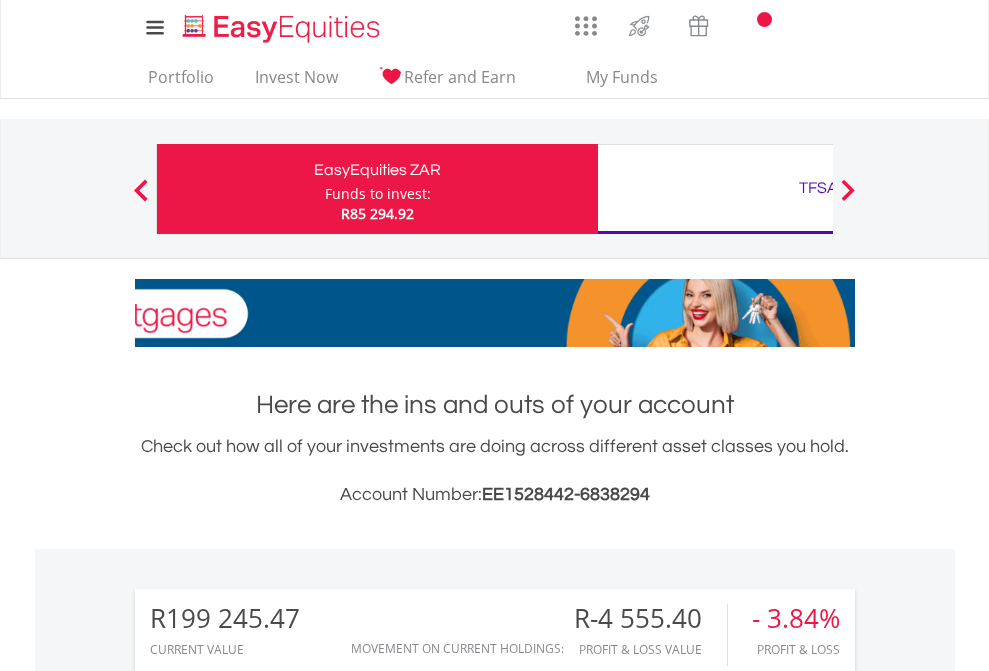 scroll, scrollTop: 0, scrollLeft: 0, axis: both 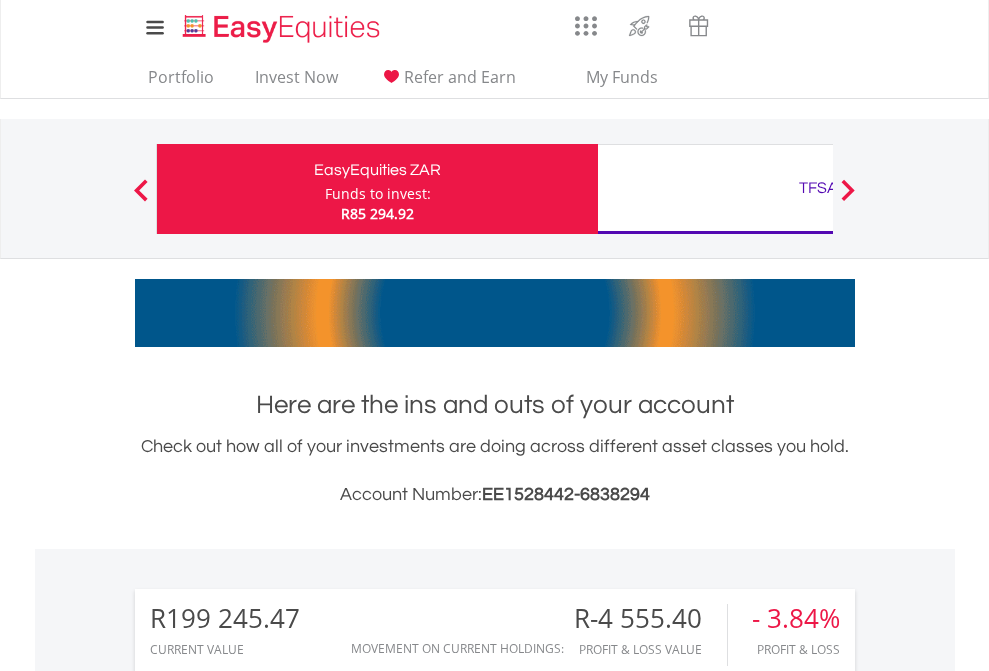 click on "Funds to invest:" at bounding box center (378, 194) 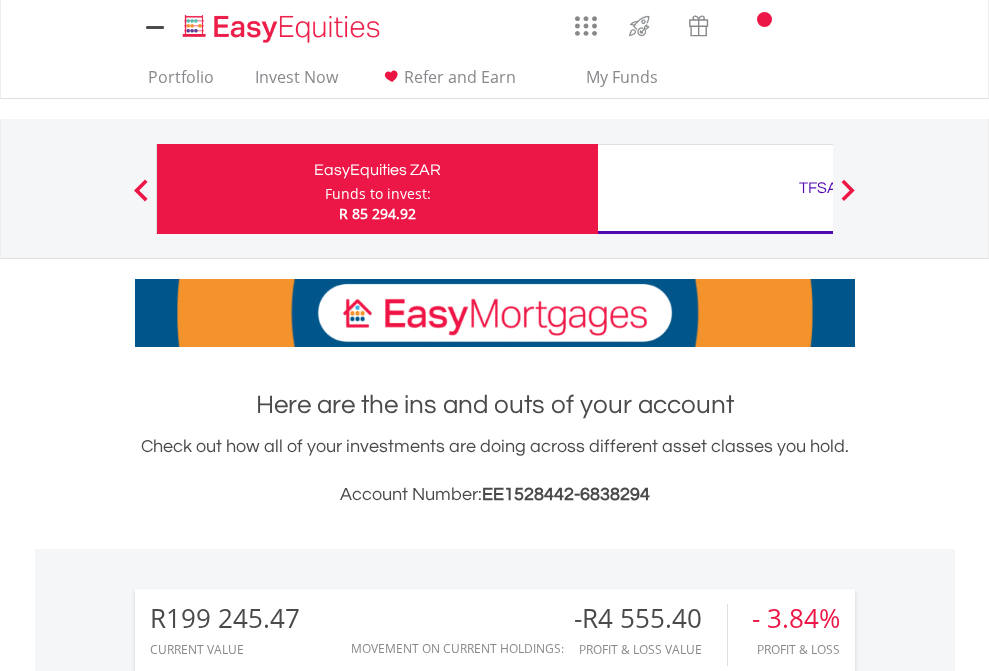 scroll, scrollTop: 0, scrollLeft: 0, axis: both 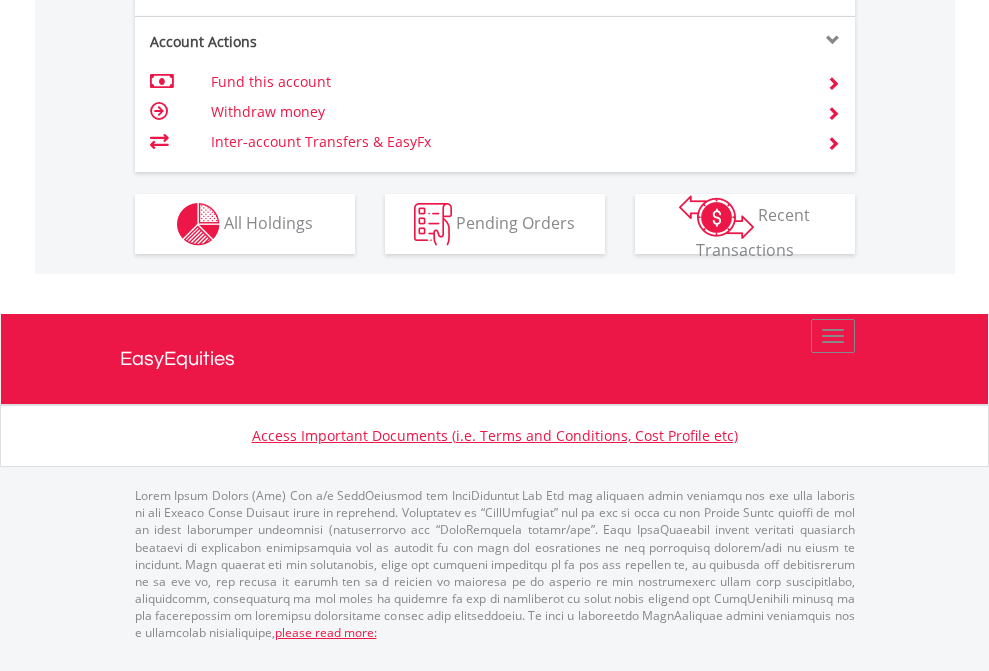click on "Investment types" at bounding box center [706, -337] 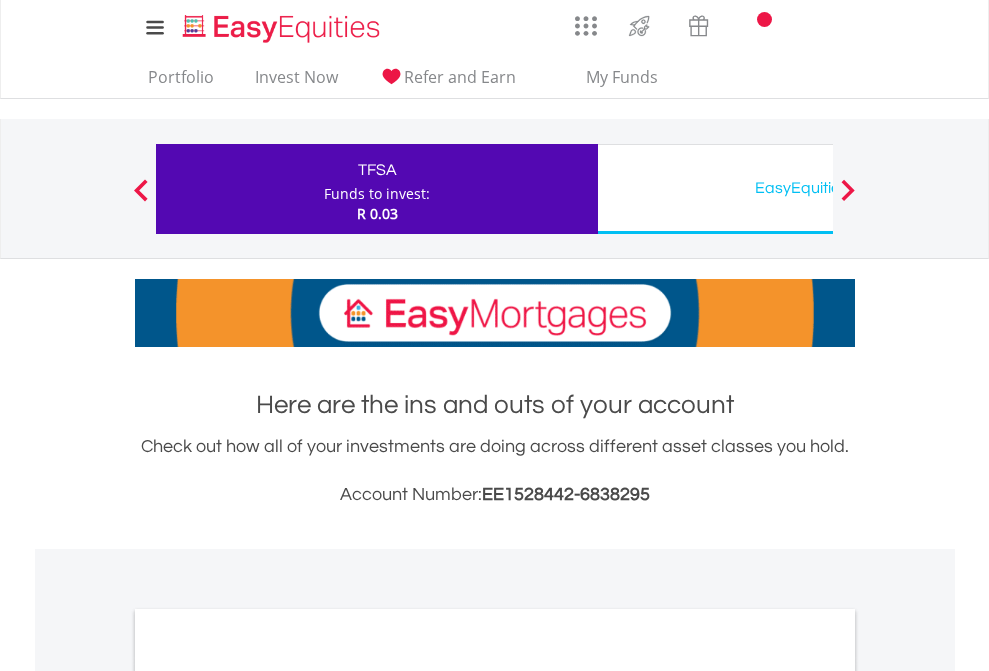 scroll, scrollTop: 0, scrollLeft: 0, axis: both 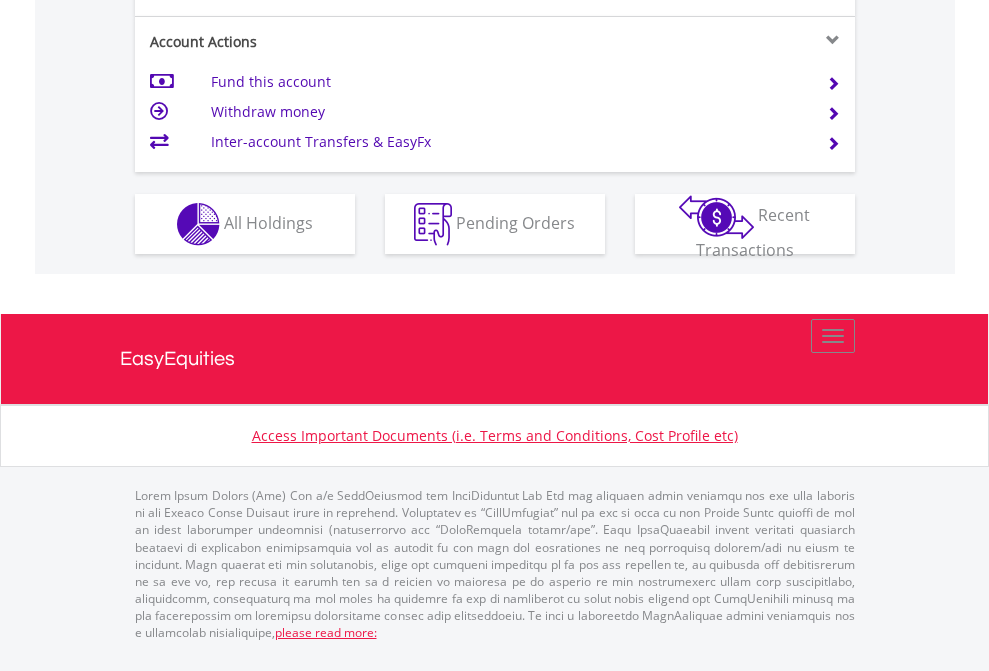 click on "Investment types" at bounding box center [706, -337] 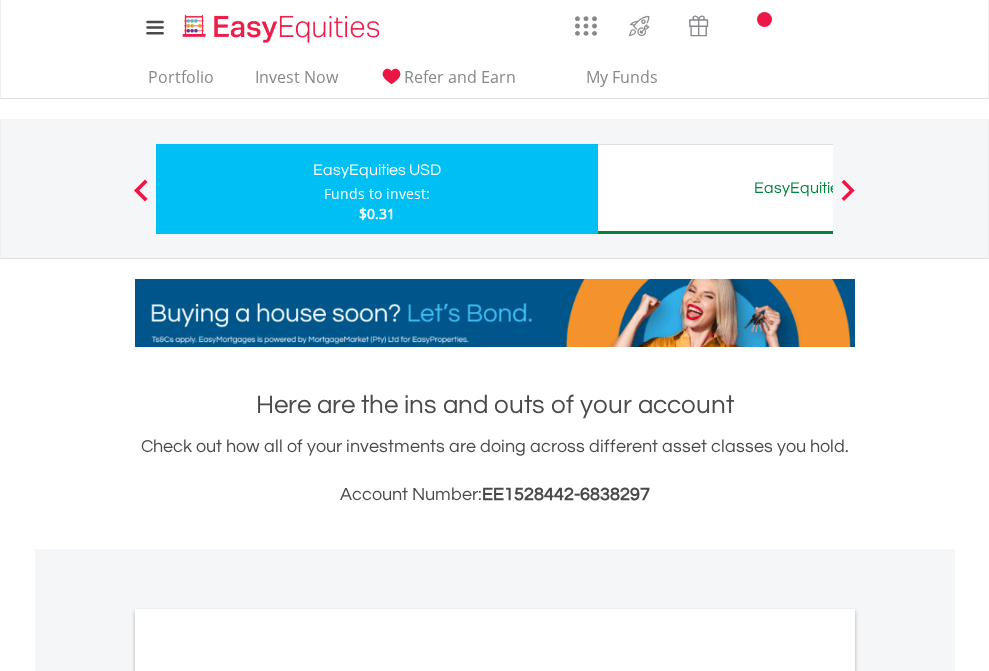 scroll, scrollTop: 0, scrollLeft: 0, axis: both 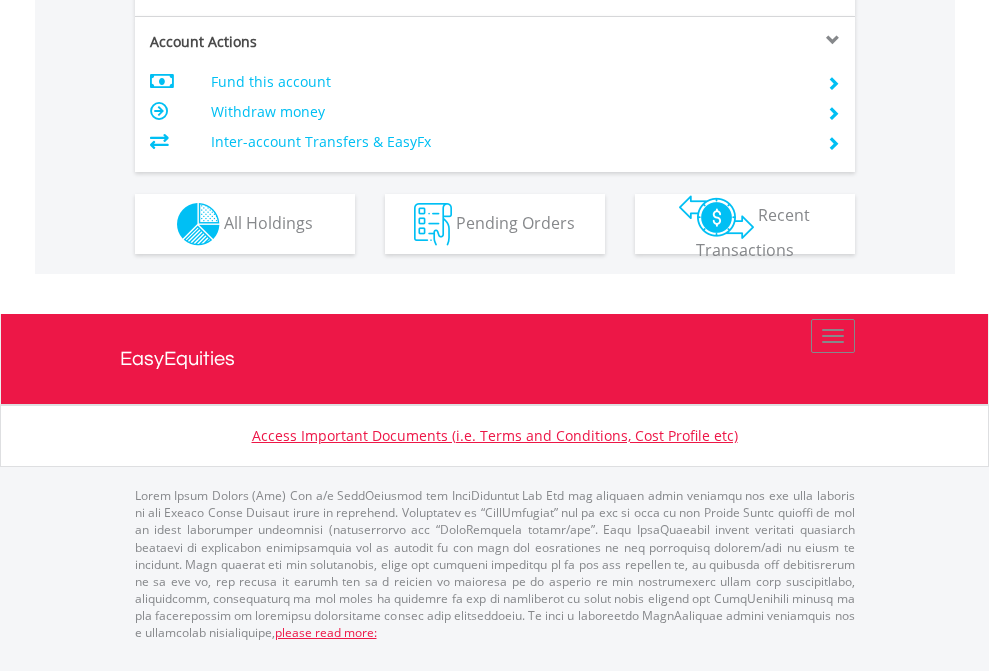 click on "Investment types" at bounding box center [706, -337] 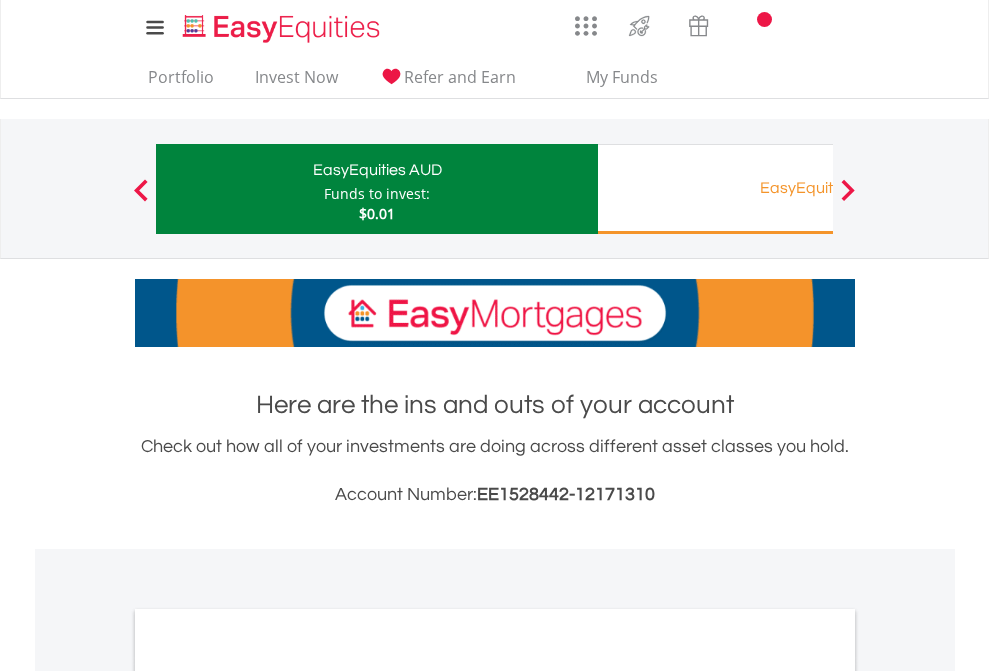 scroll, scrollTop: 0, scrollLeft: 0, axis: both 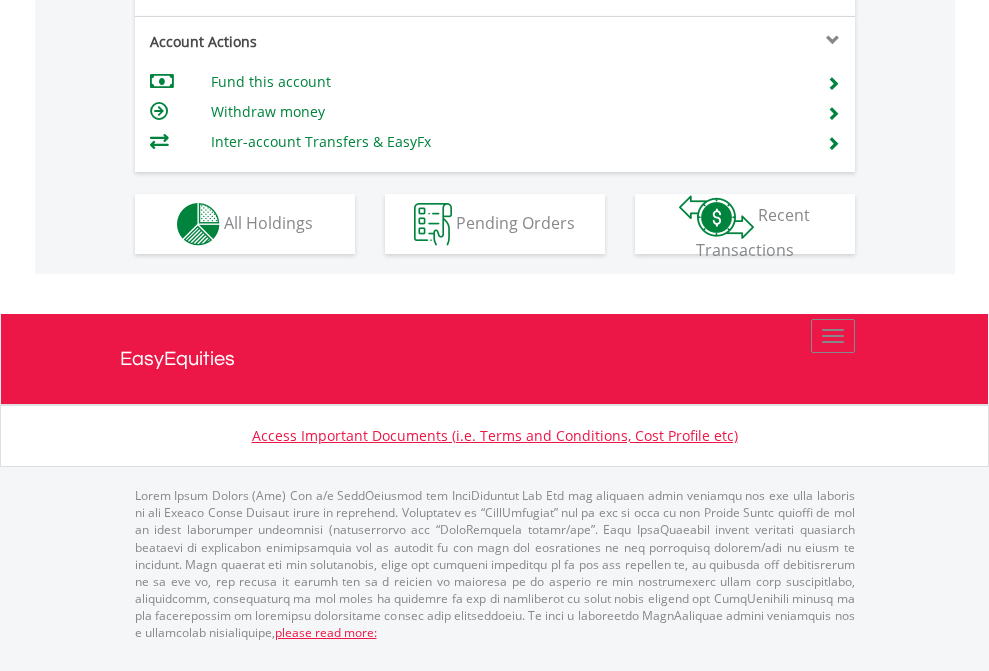 click on "Investment types" at bounding box center [706, -337] 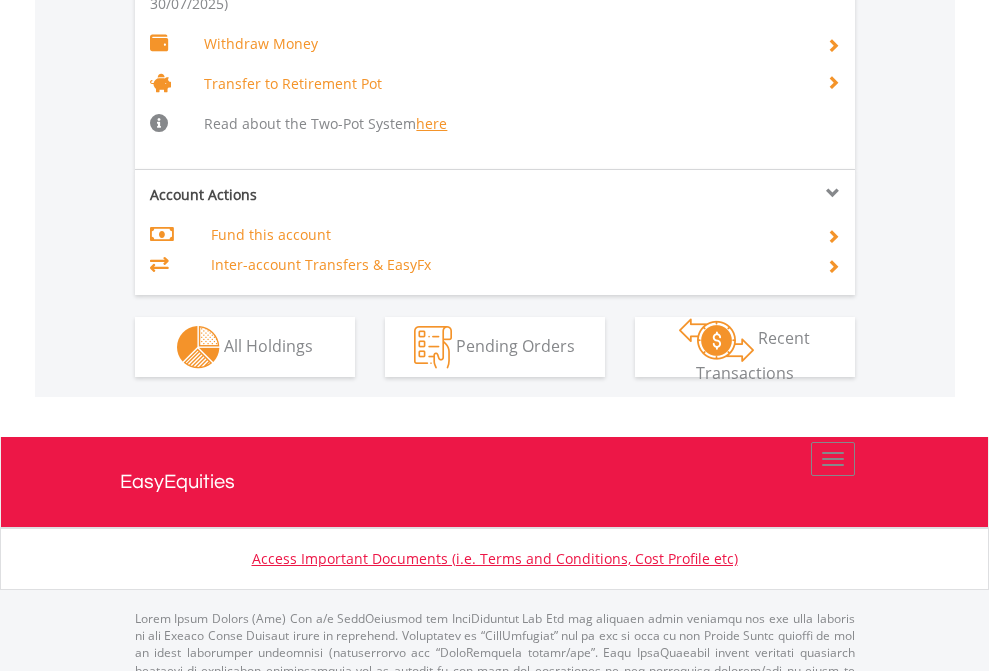 scroll, scrollTop: 2013, scrollLeft: 0, axis: vertical 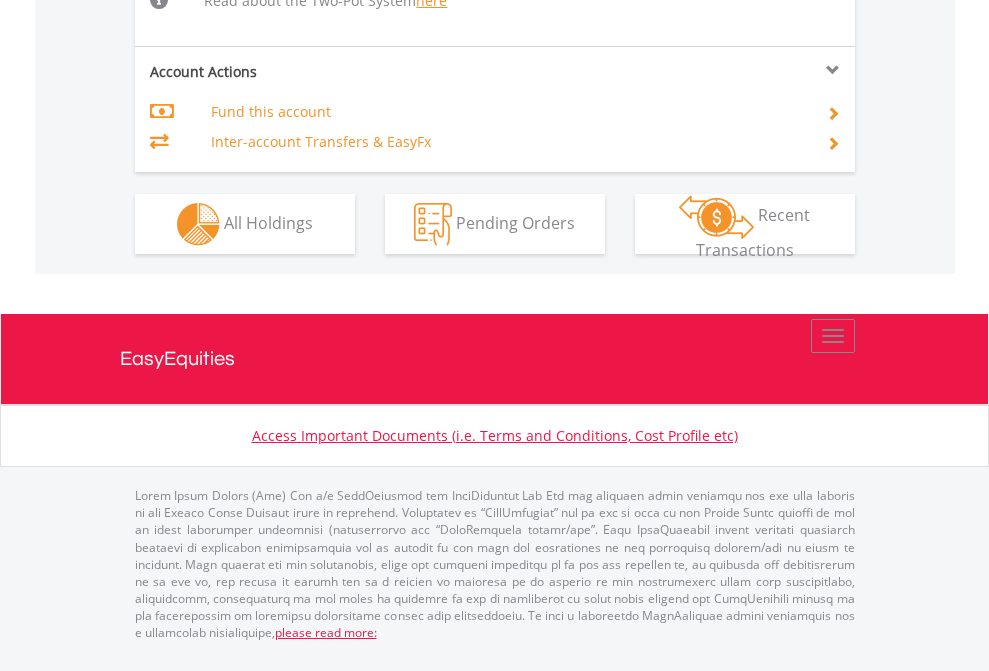 click on "Investment types" at bounding box center (706, -518) 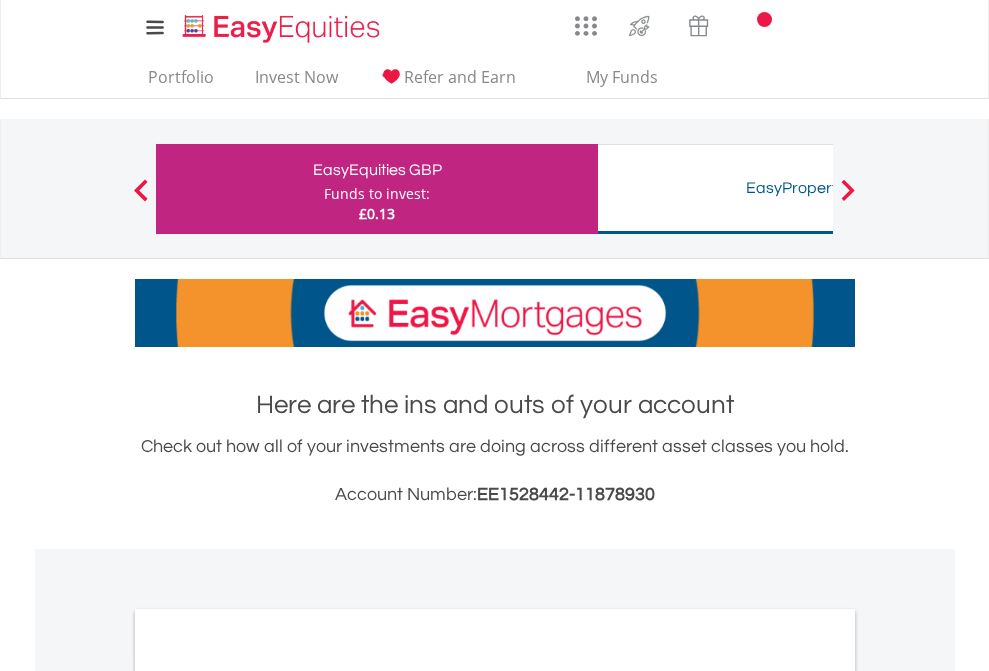 scroll, scrollTop: 0, scrollLeft: 0, axis: both 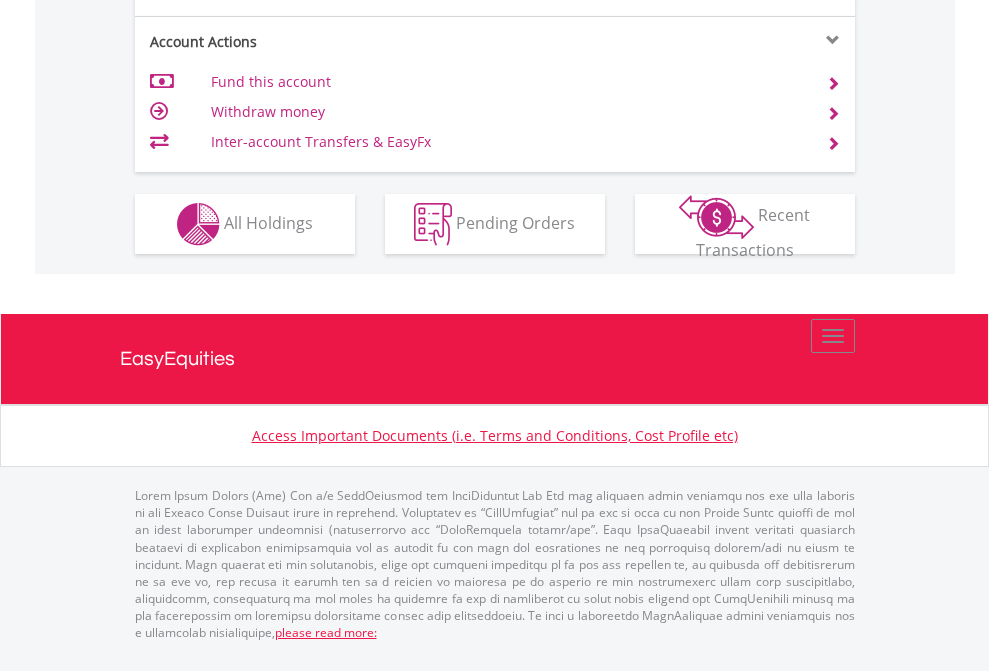 click on "Investment types" at bounding box center (706, -337) 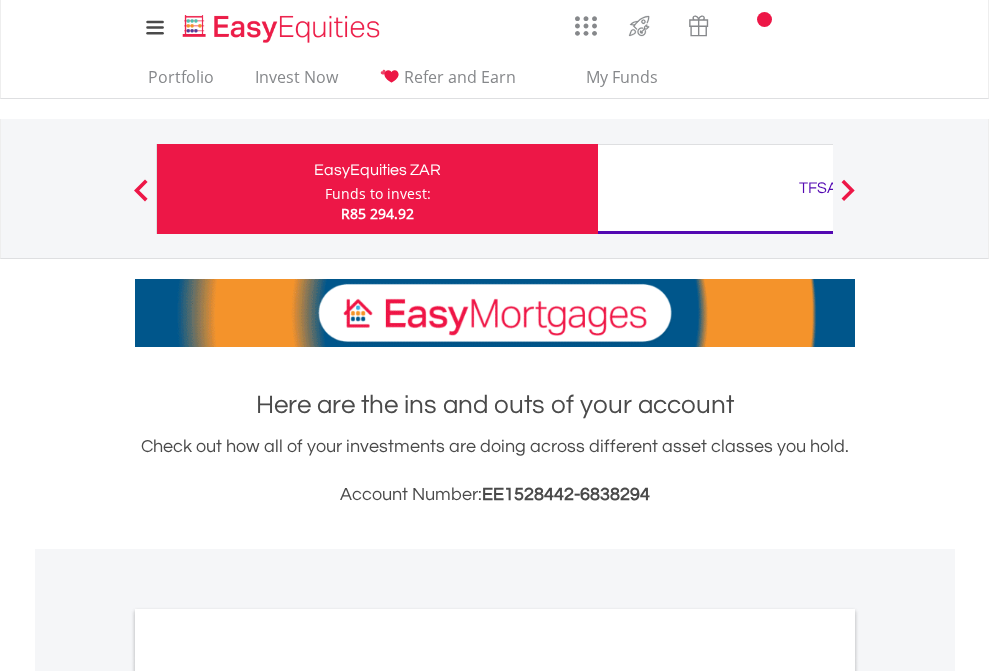 scroll, scrollTop: 1202, scrollLeft: 0, axis: vertical 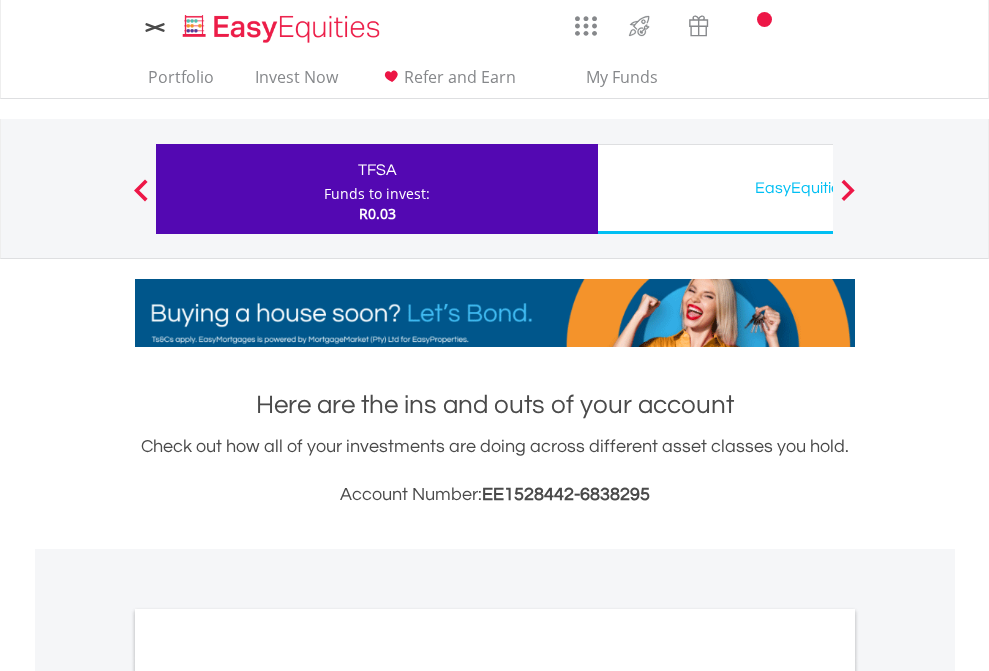 click on "All Holdings" at bounding box center (268, 1096) 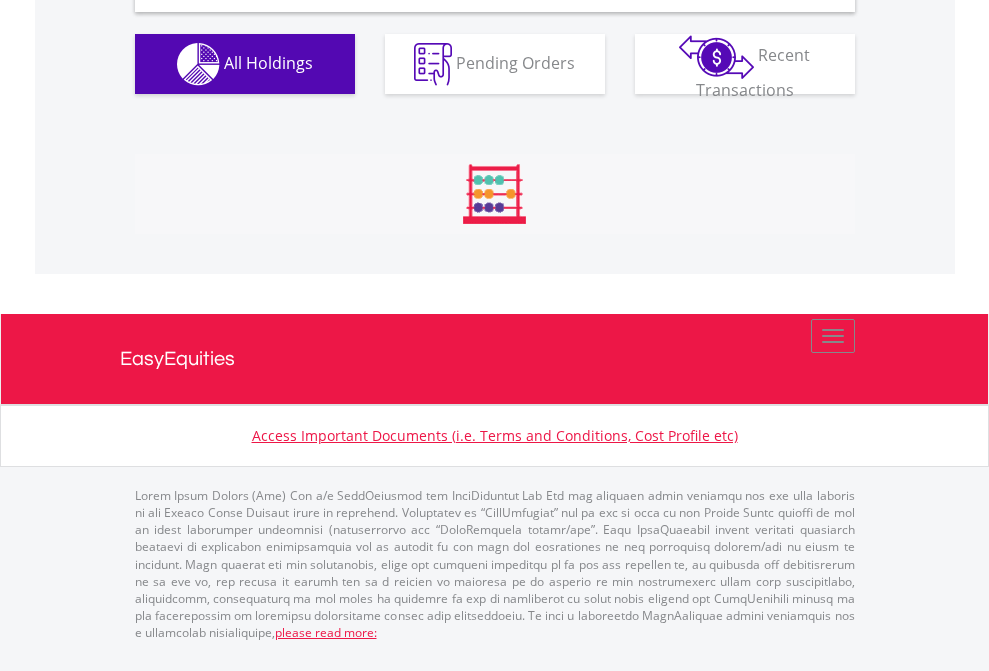 scroll, scrollTop: 1933, scrollLeft: 0, axis: vertical 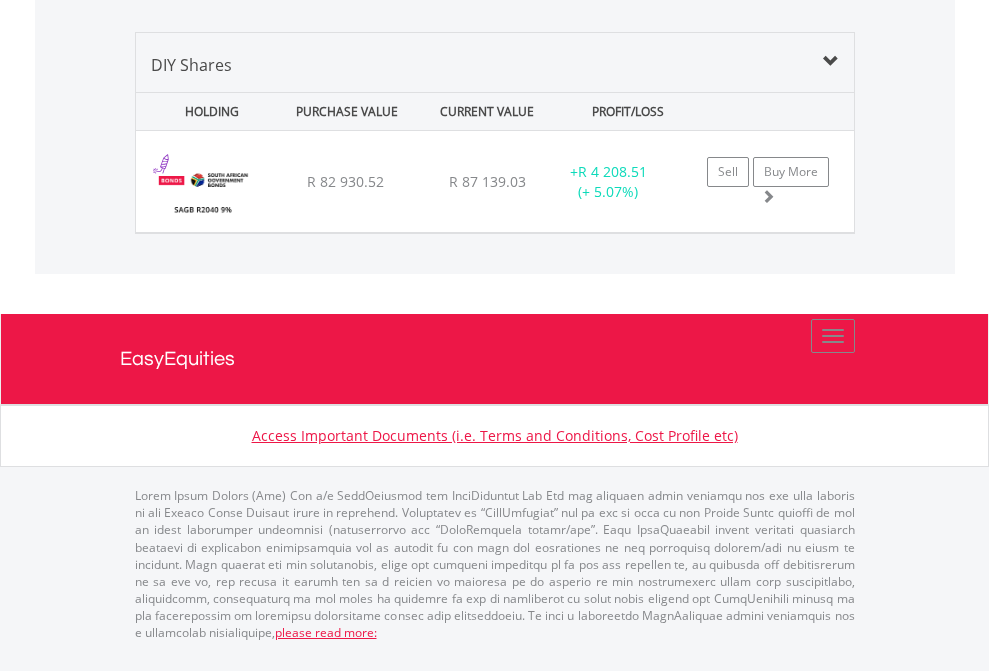 click on "EasyEquities USD" at bounding box center [818, -968] 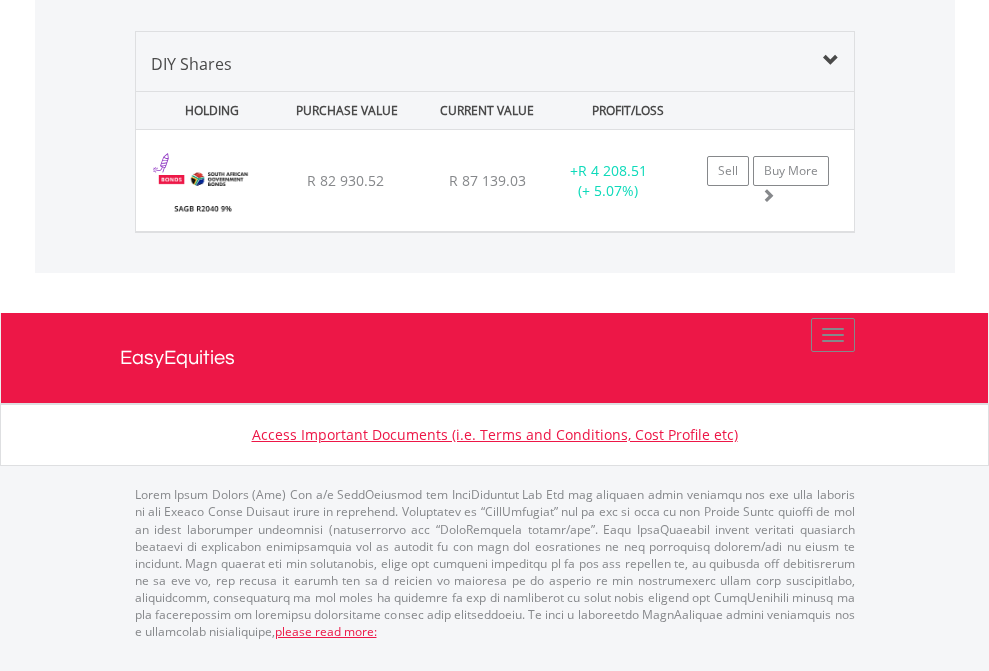 scroll, scrollTop: 144, scrollLeft: 0, axis: vertical 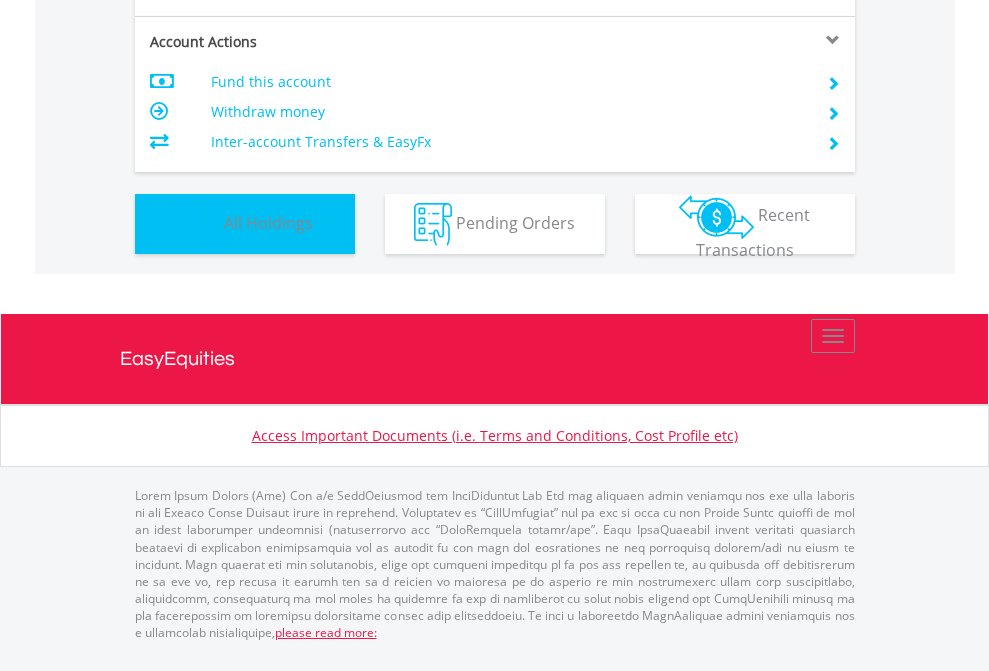 click on "All Holdings" at bounding box center [268, 222] 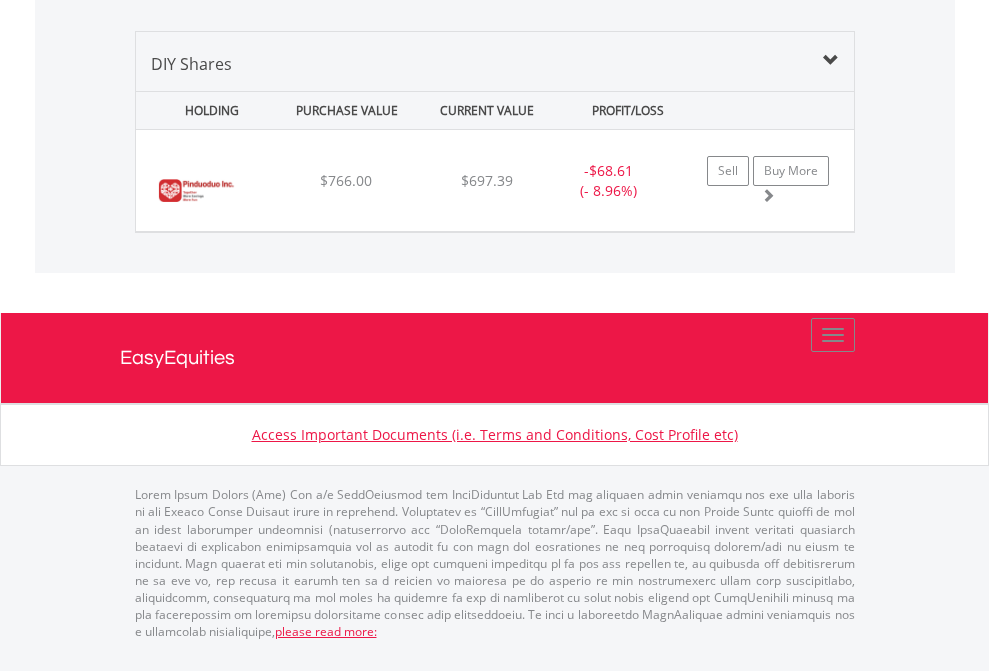click on "EasyEquities AUD" at bounding box center [818, -1339] 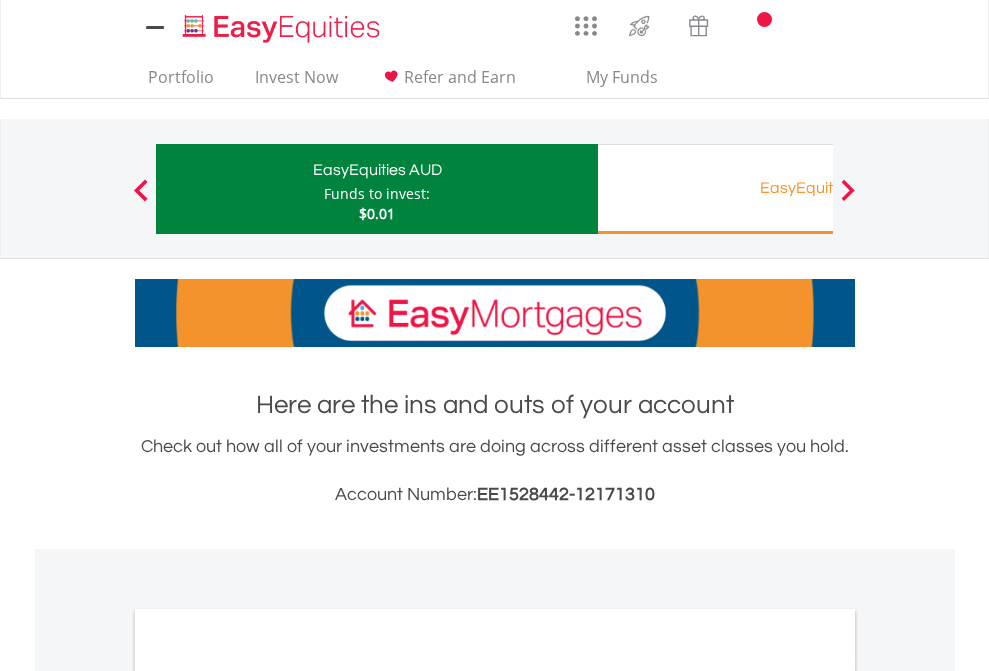 scroll, scrollTop: 0, scrollLeft: 0, axis: both 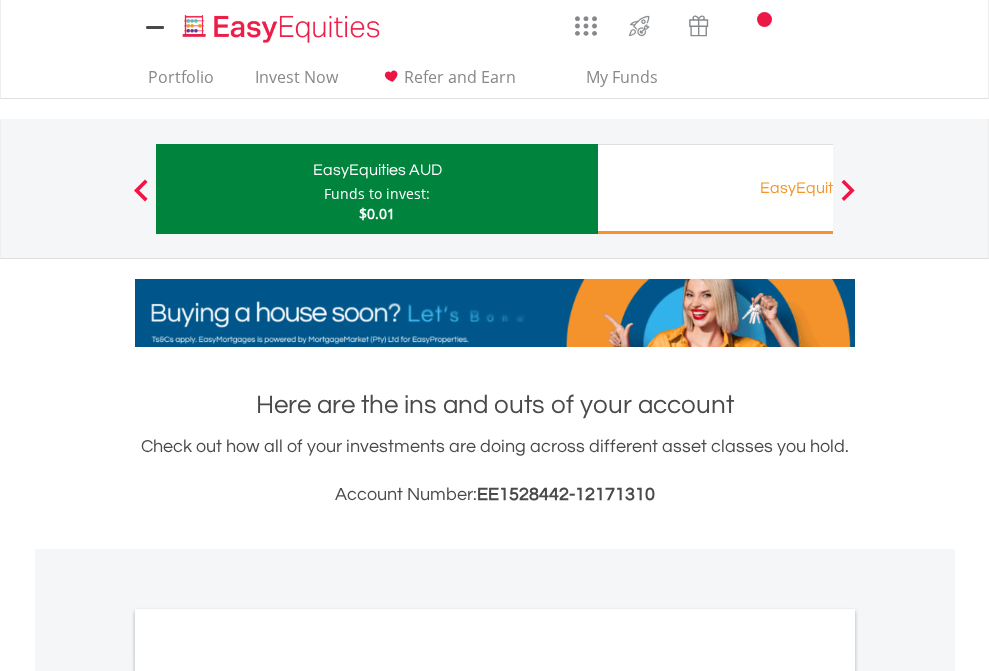 click on "All Holdings" at bounding box center (268, 1096) 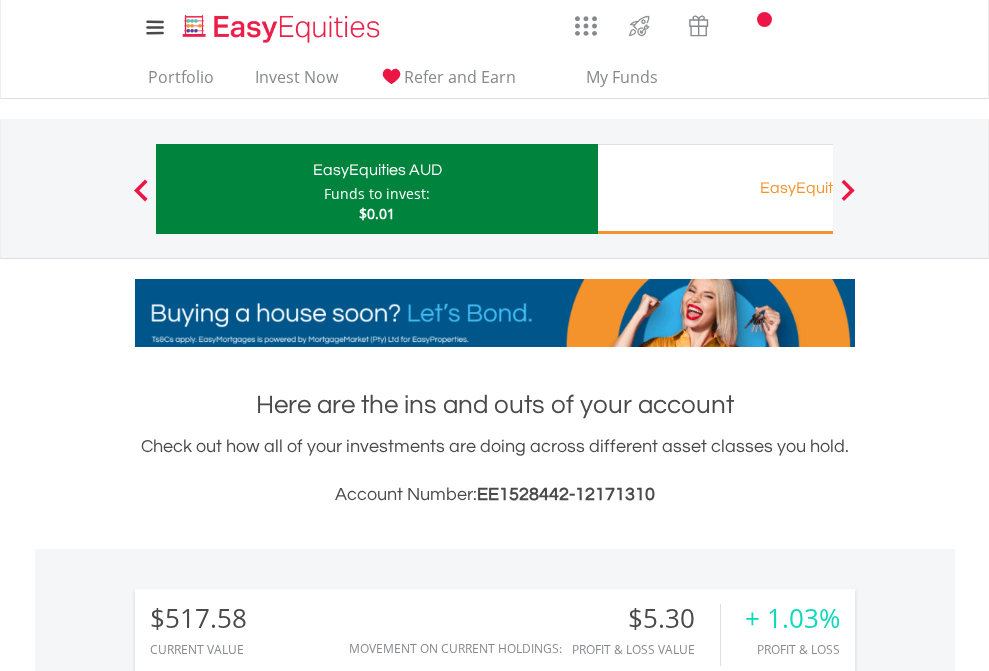 scroll, scrollTop: 1493, scrollLeft: 0, axis: vertical 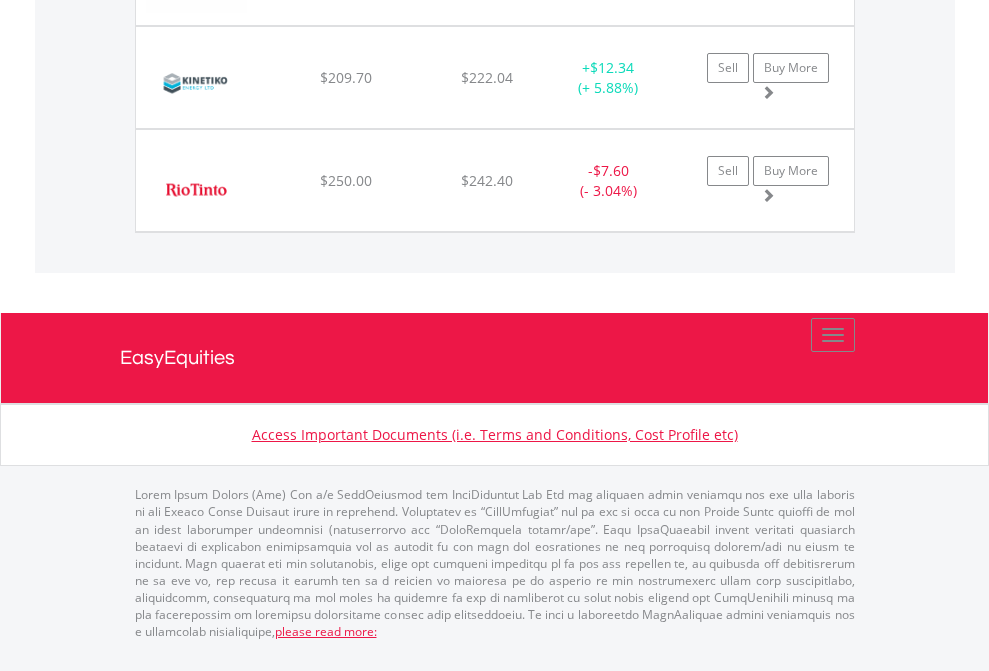 click on "EasyEquities RA" at bounding box center [818, -1545] 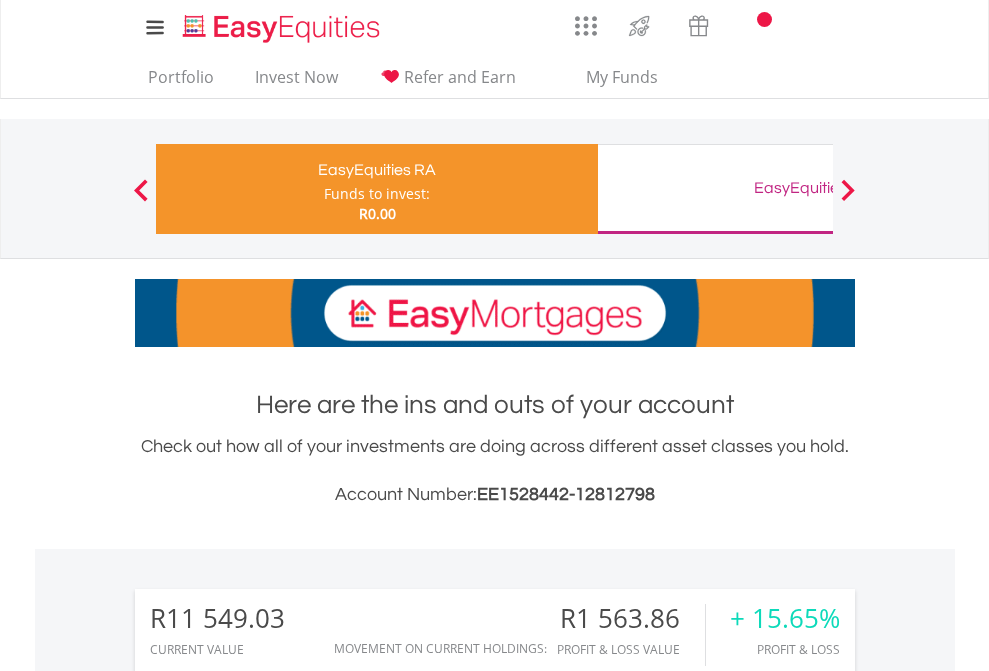 scroll, scrollTop: 1533, scrollLeft: 0, axis: vertical 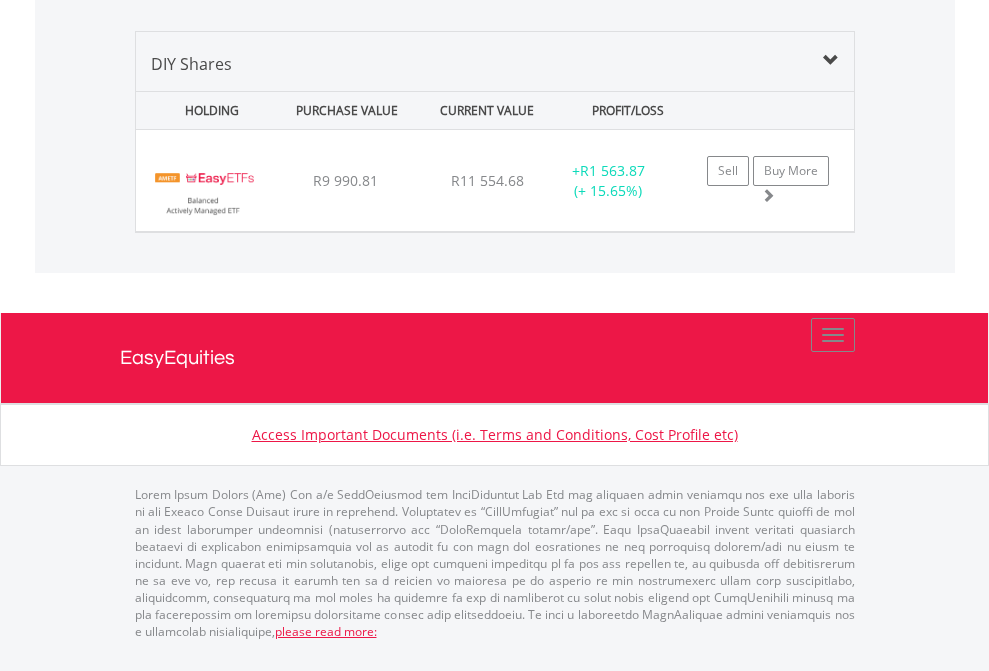 click on "EasyEquities GBP" at bounding box center [818, -1349] 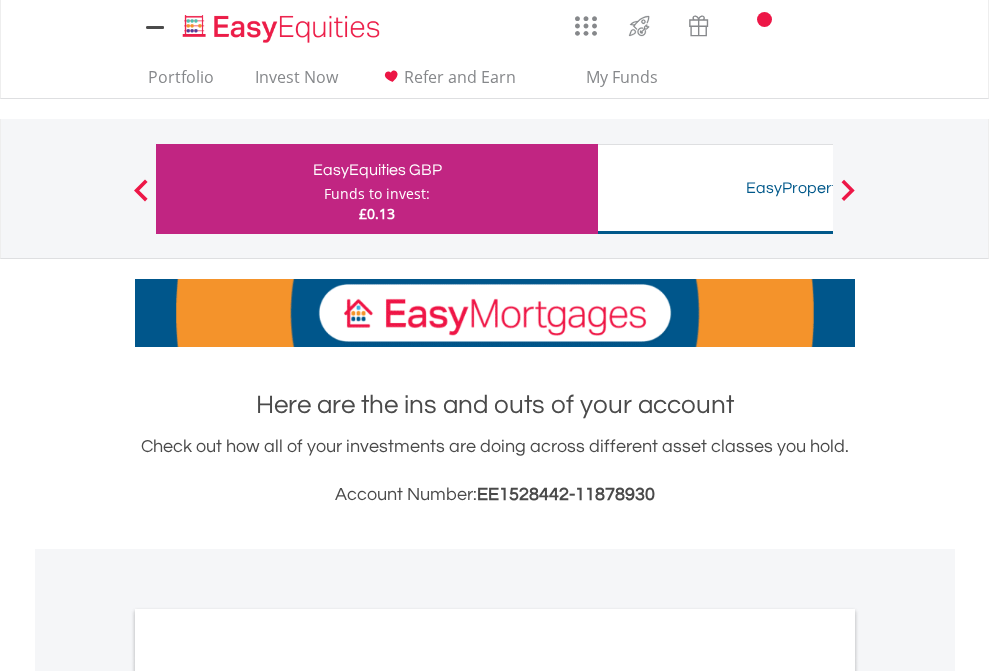 scroll, scrollTop: 0, scrollLeft: 0, axis: both 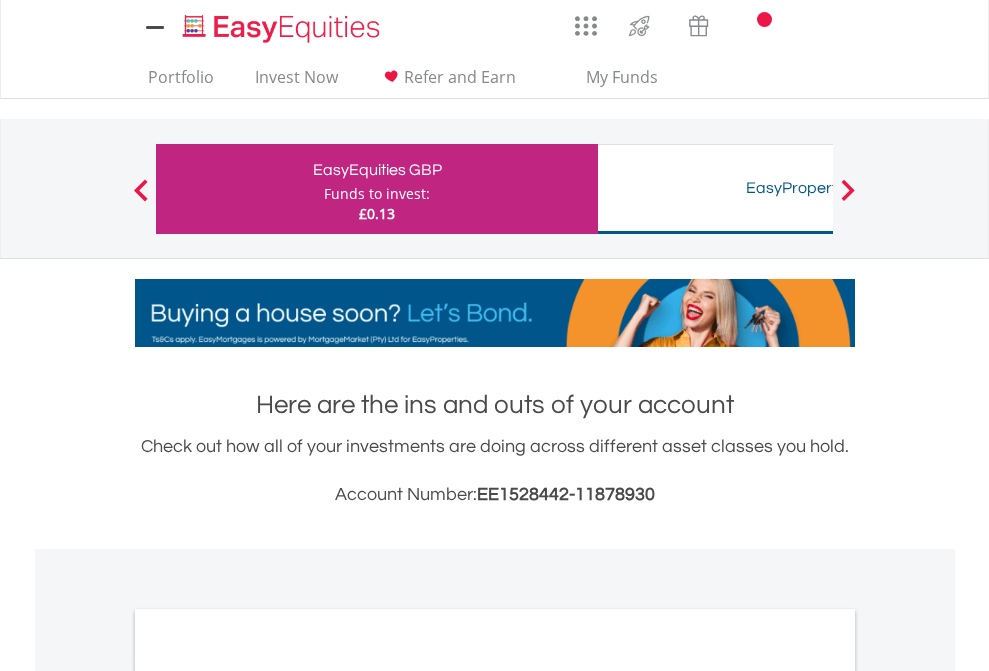 click on "All Holdings" at bounding box center [268, 1096] 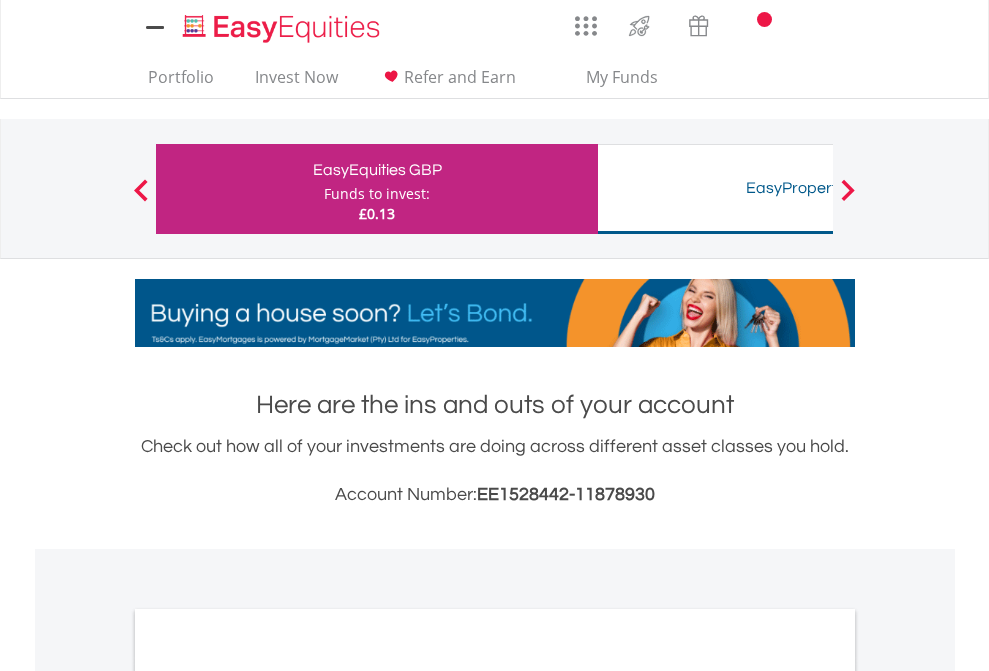 scroll, scrollTop: 1202, scrollLeft: 0, axis: vertical 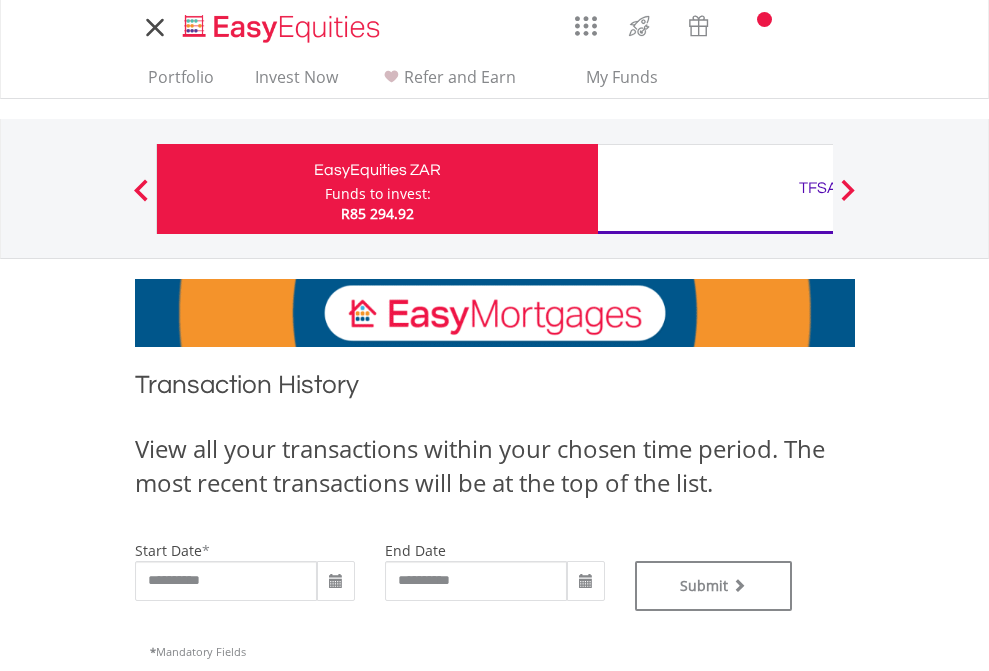 type on "**********" 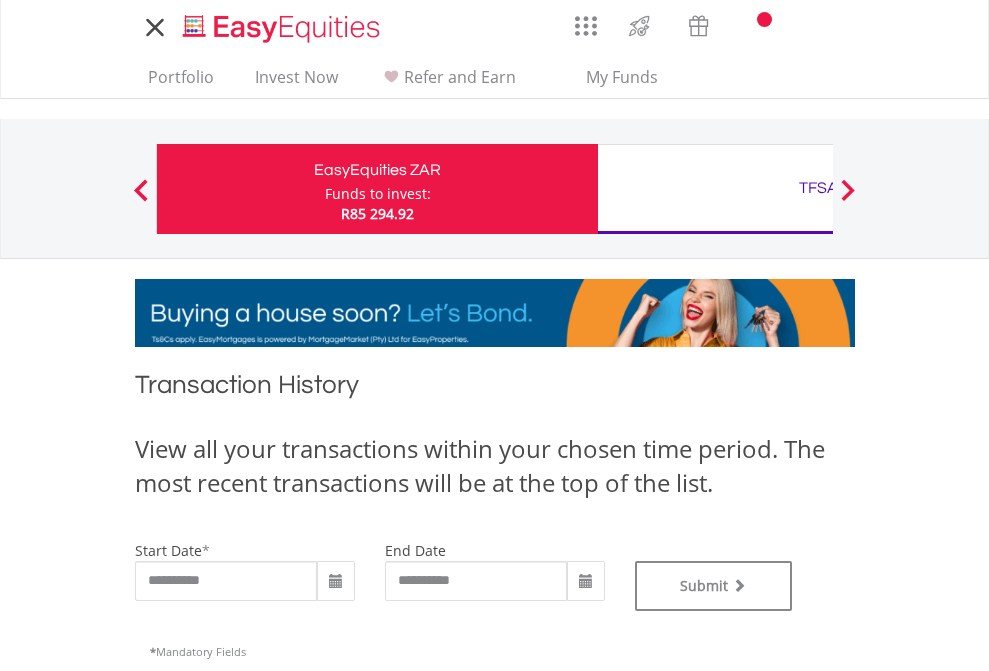 type on "**********" 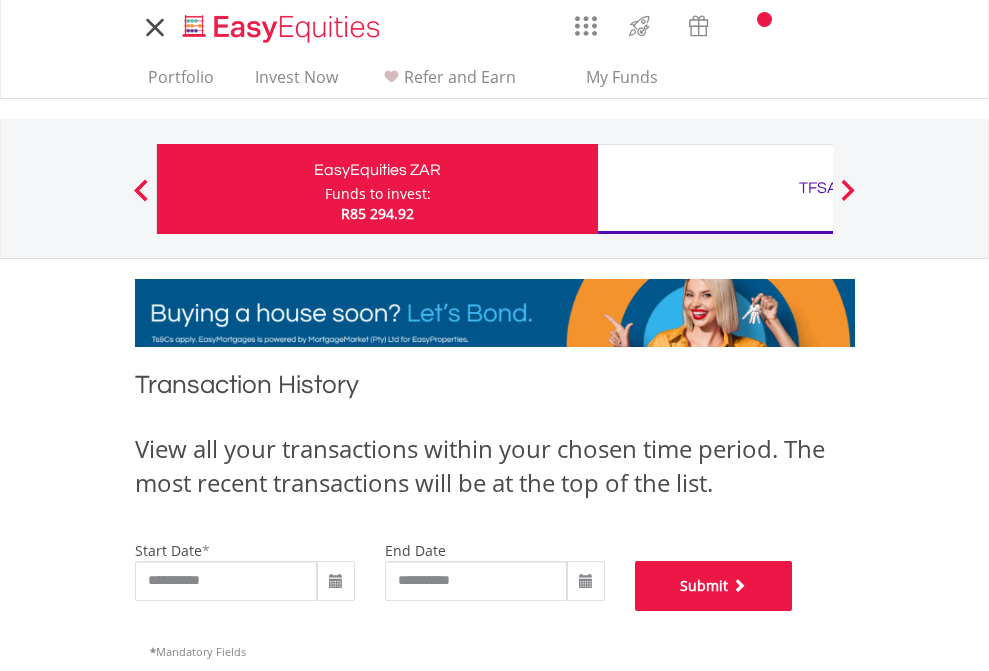 click on "Submit" at bounding box center [714, 586] 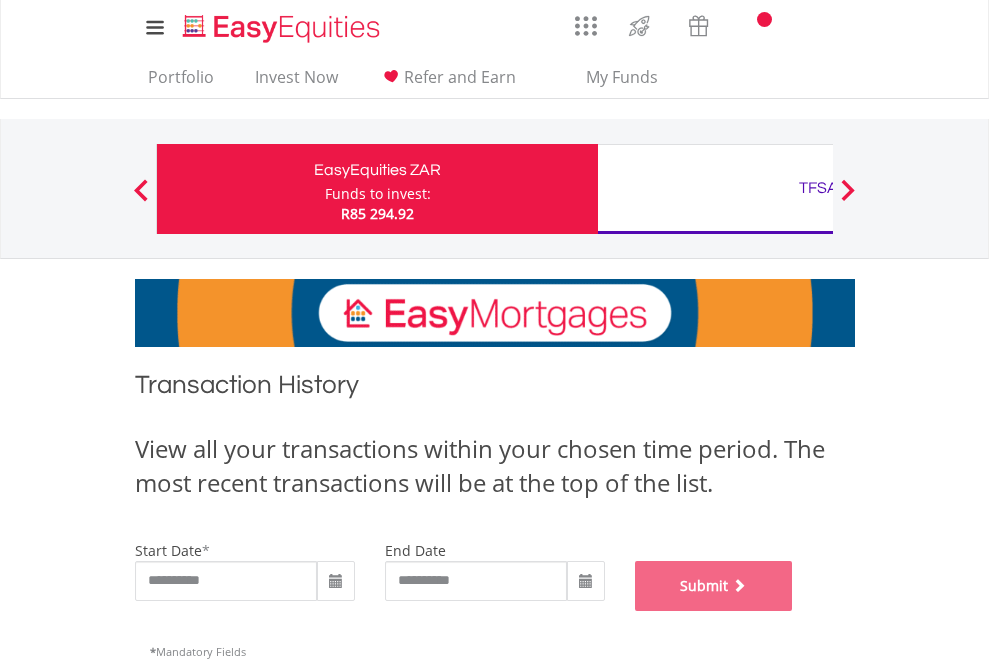 scroll, scrollTop: 811, scrollLeft: 0, axis: vertical 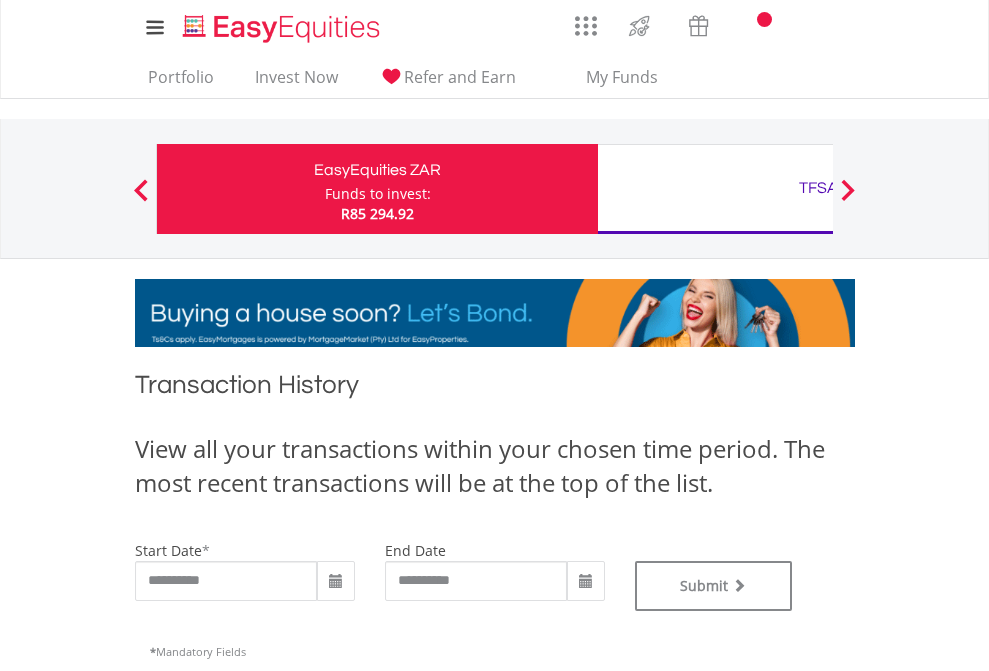 click on "TFSA" at bounding box center [818, 188] 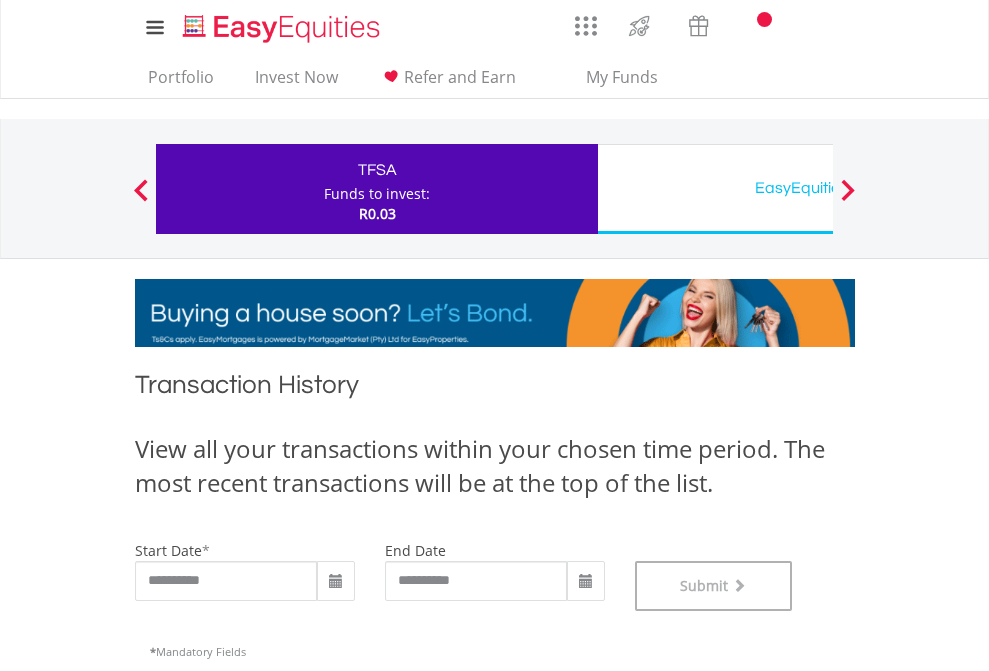 scroll, scrollTop: 811, scrollLeft: 0, axis: vertical 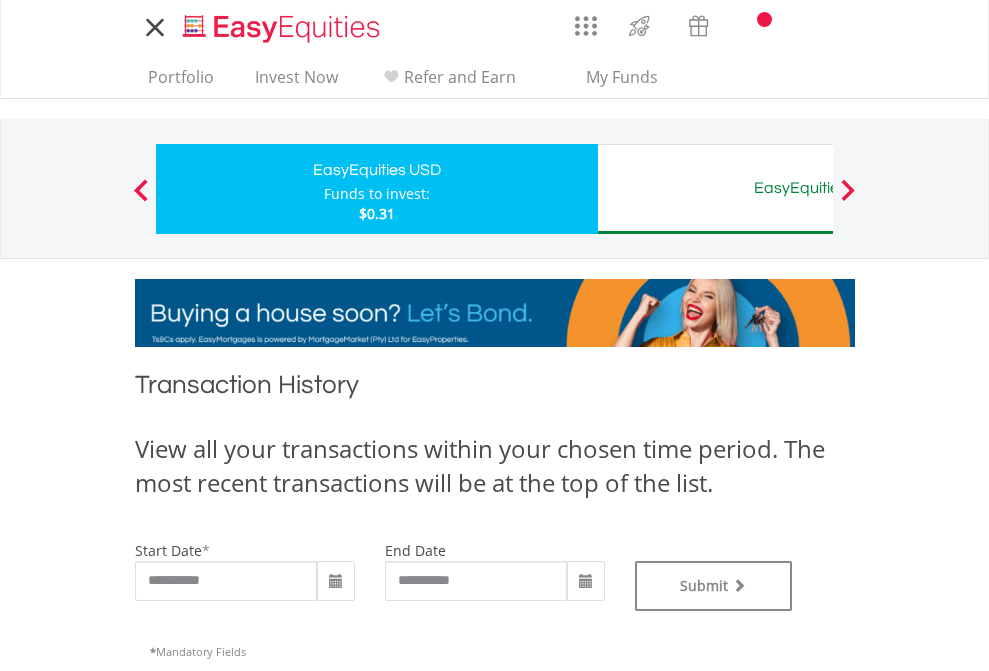 type on "**********" 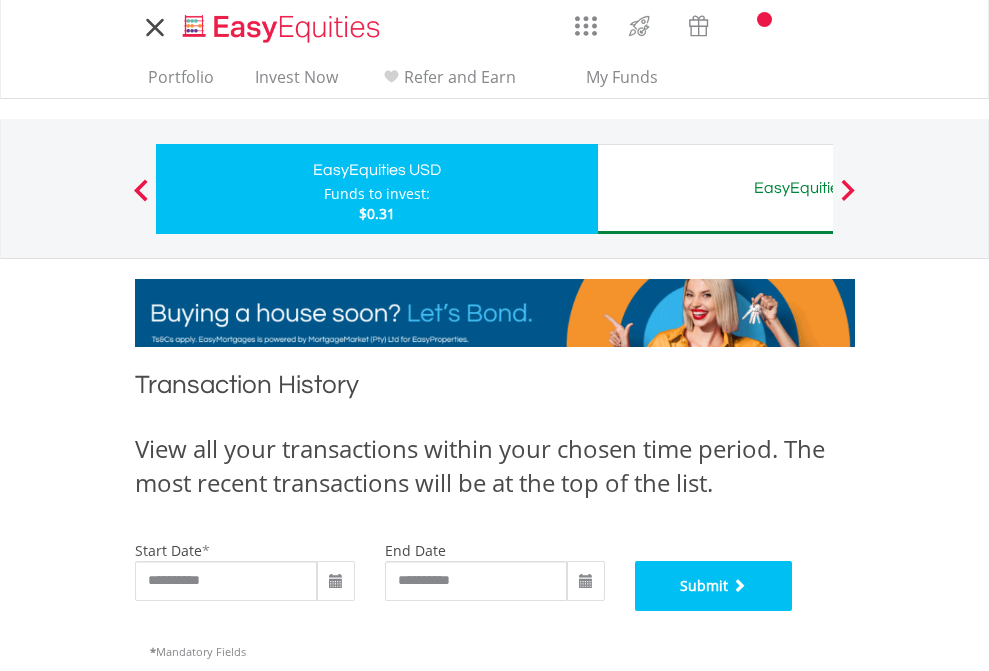 click on "Submit" at bounding box center (714, 586) 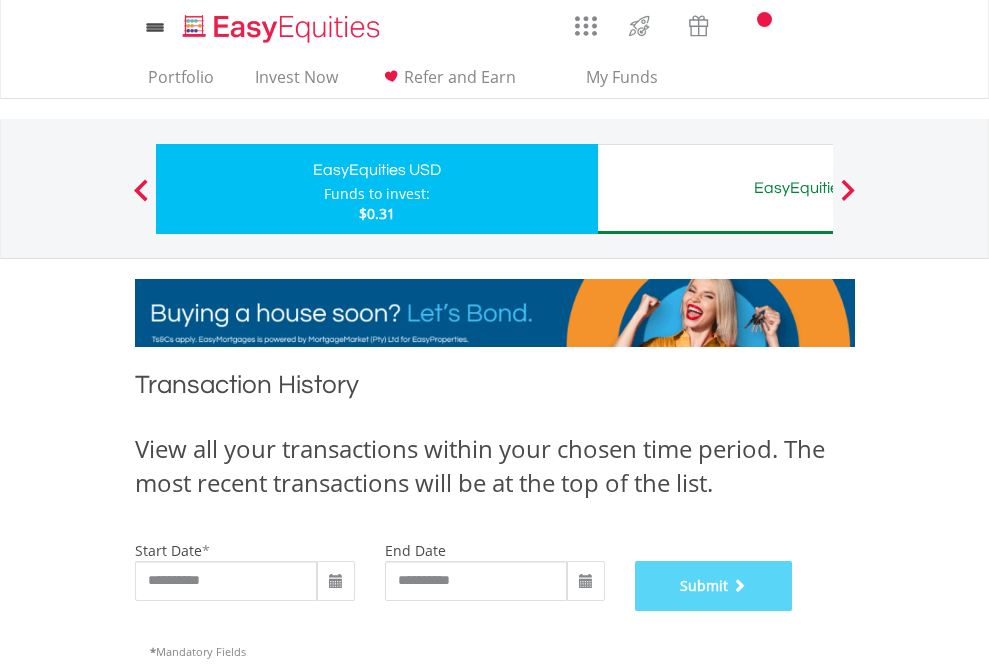 scroll, scrollTop: 811, scrollLeft: 0, axis: vertical 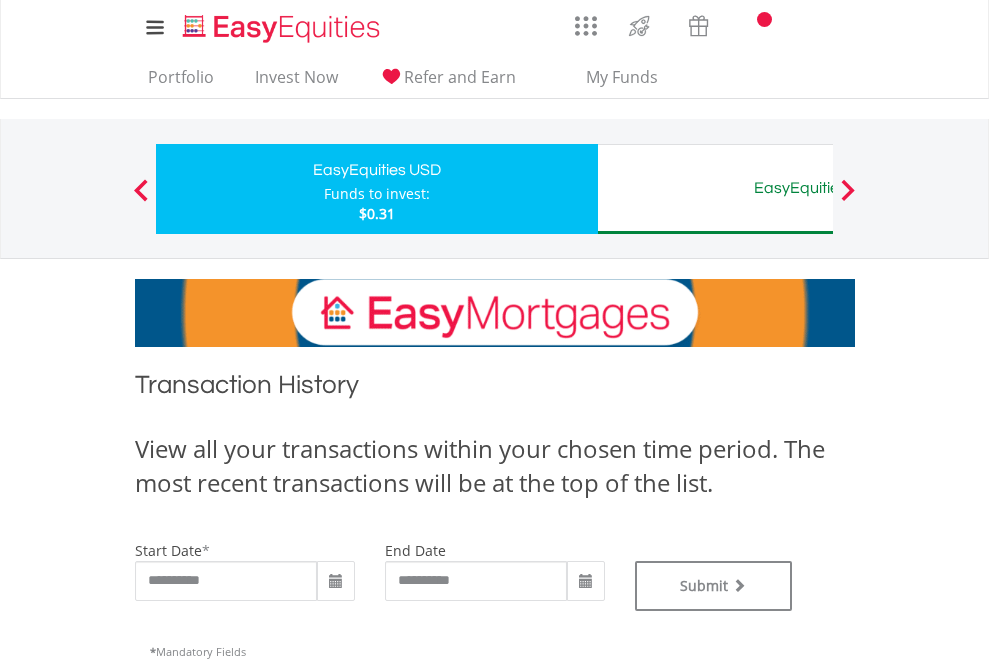 click on "EasyEquities AUD" at bounding box center (818, 188) 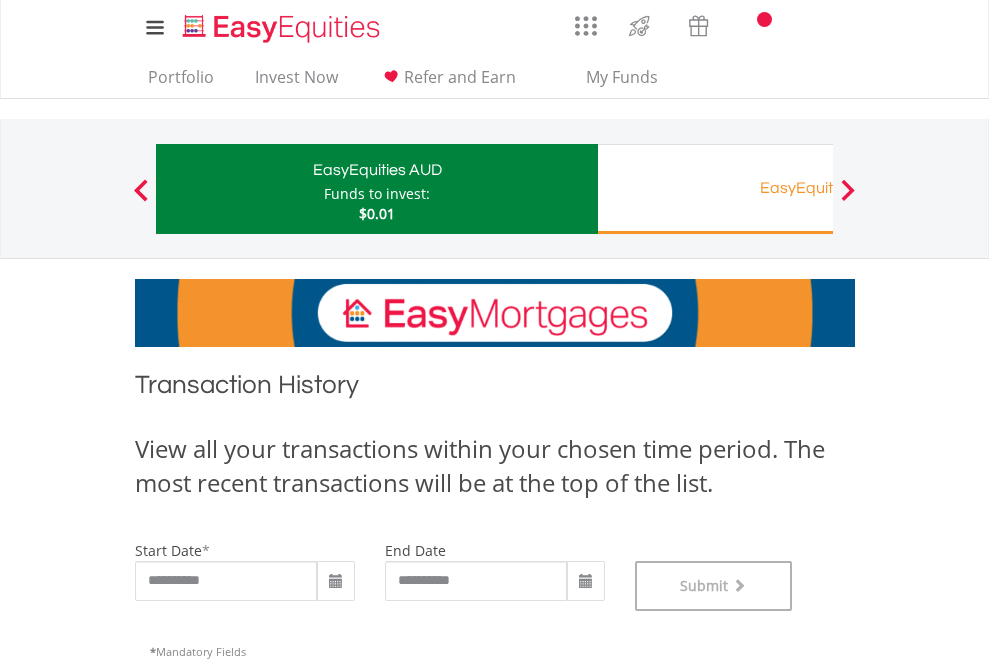 scroll, scrollTop: 811, scrollLeft: 0, axis: vertical 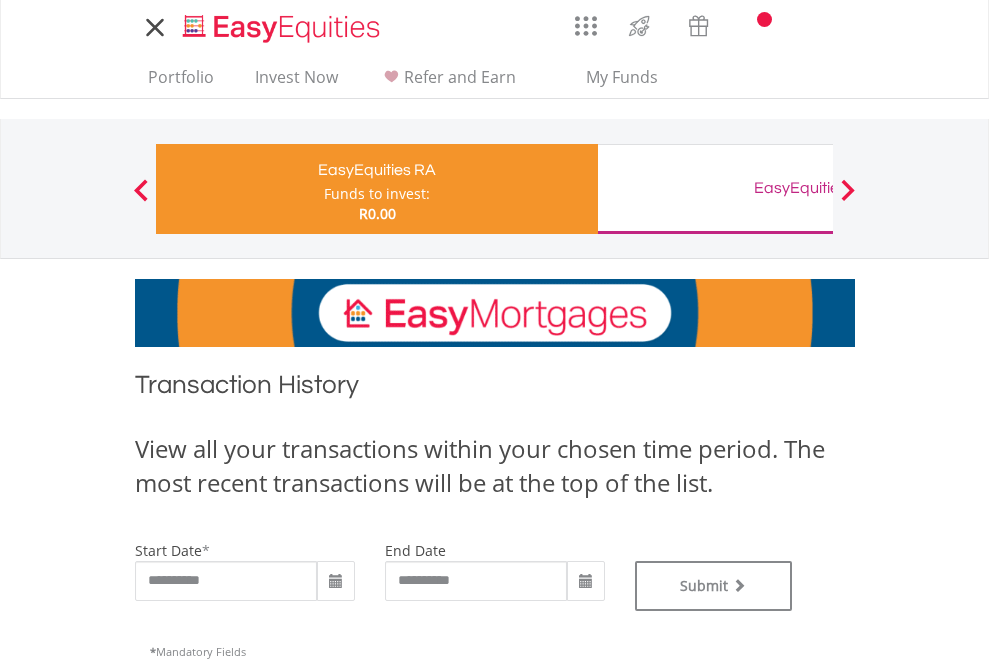 type on "**********" 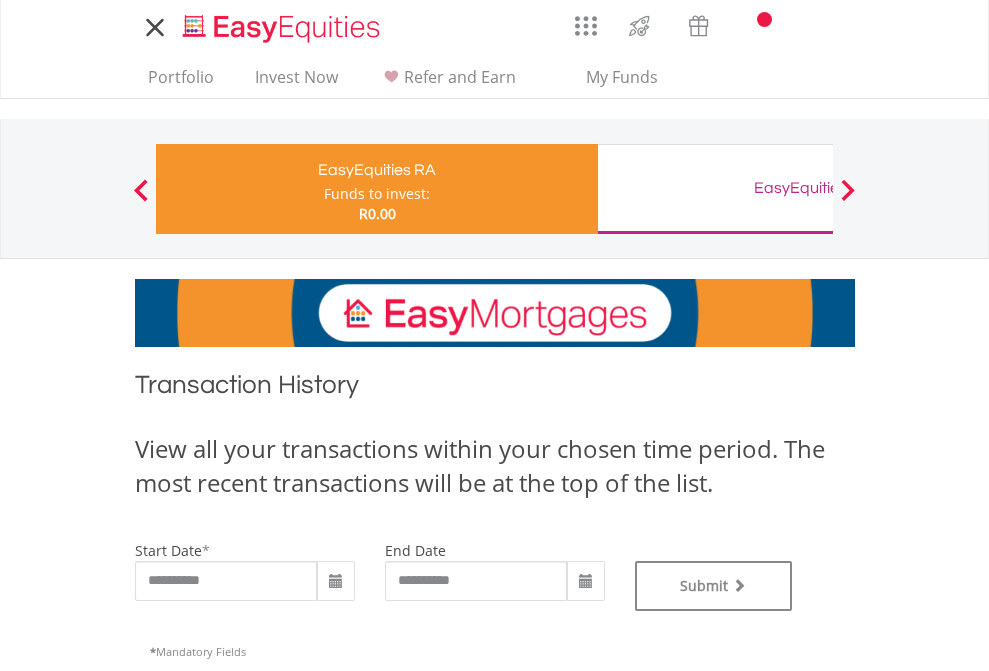 type on "**********" 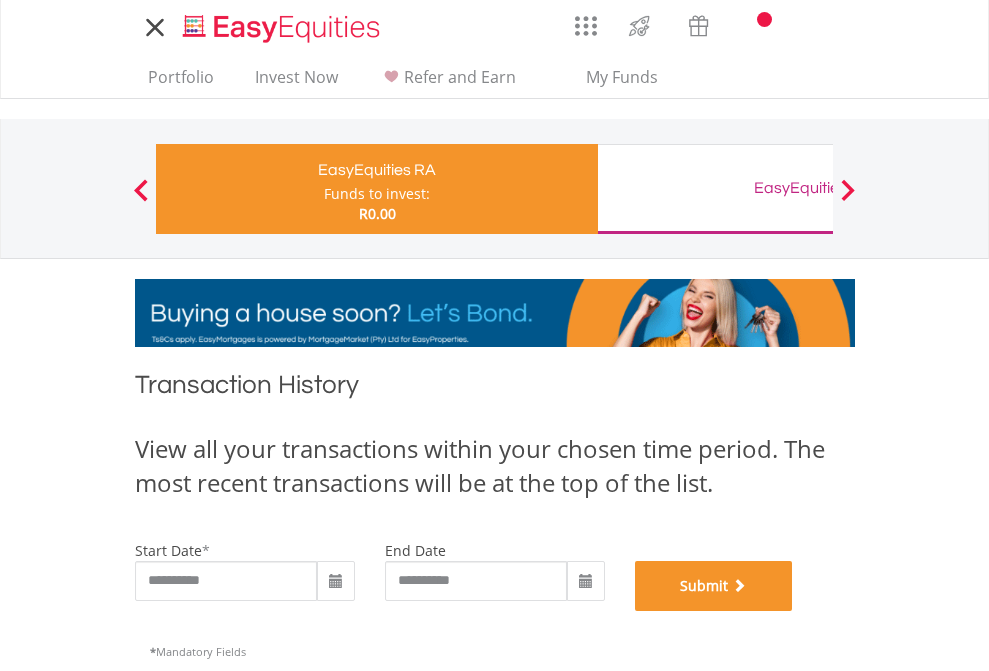 click on "Submit" at bounding box center [714, 586] 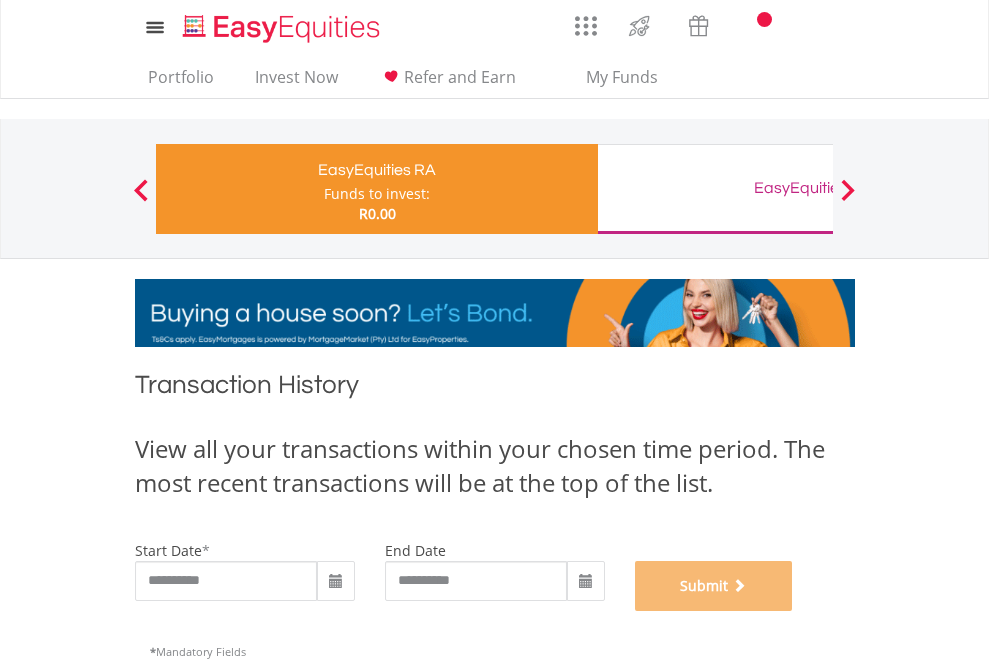 scroll, scrollTop: 811, scrollLeft: 0, axis: vertical 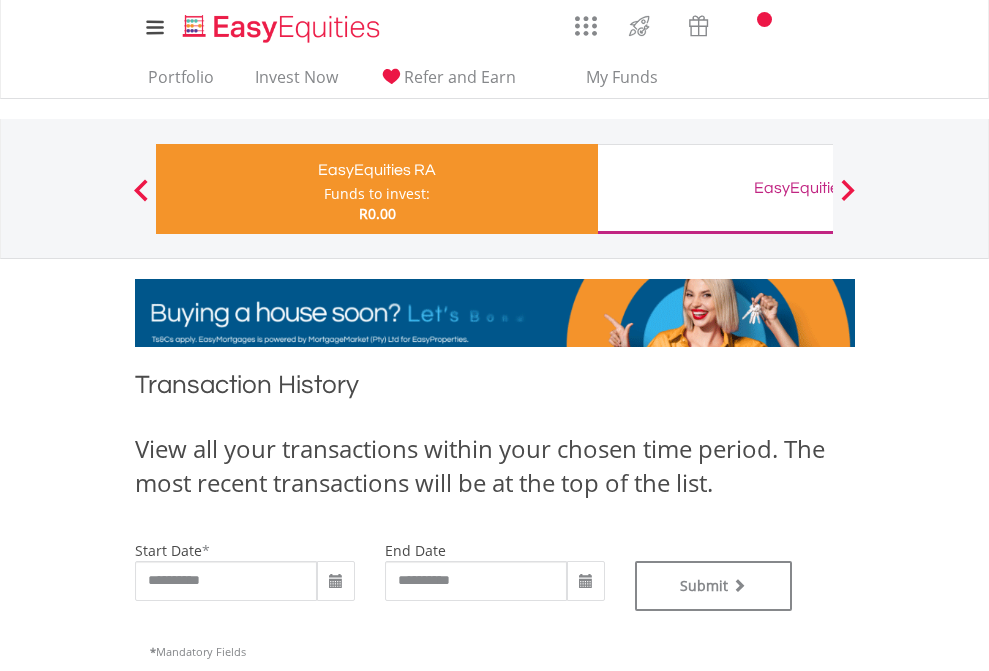 click on "EasyEquities GBP" at bounding box center (818, 188) 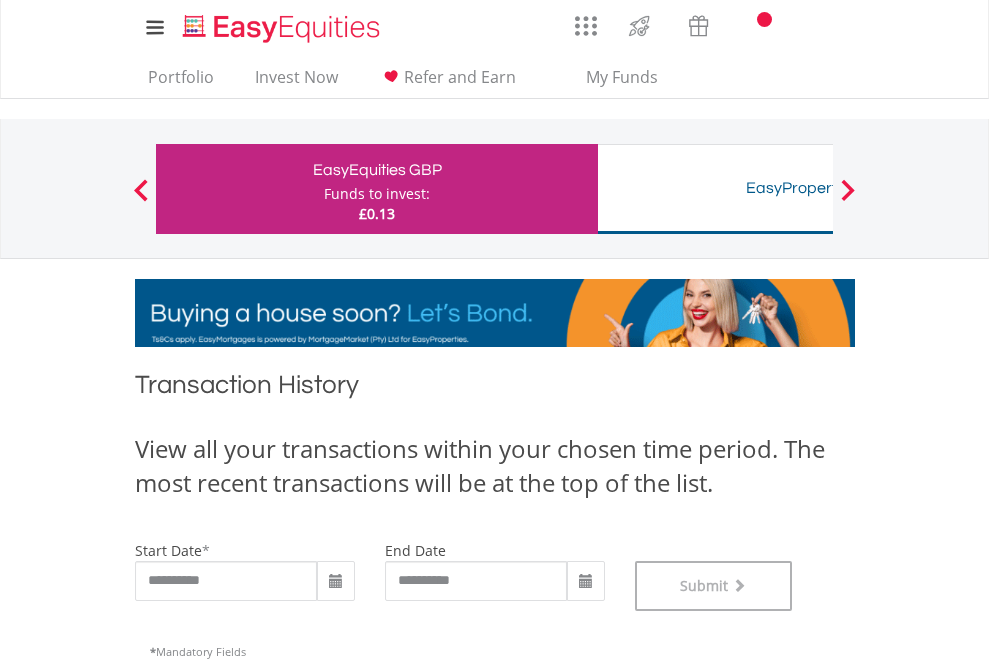 scroll, scrollTop: 811, scrollLeft: 0, axis: vertical 